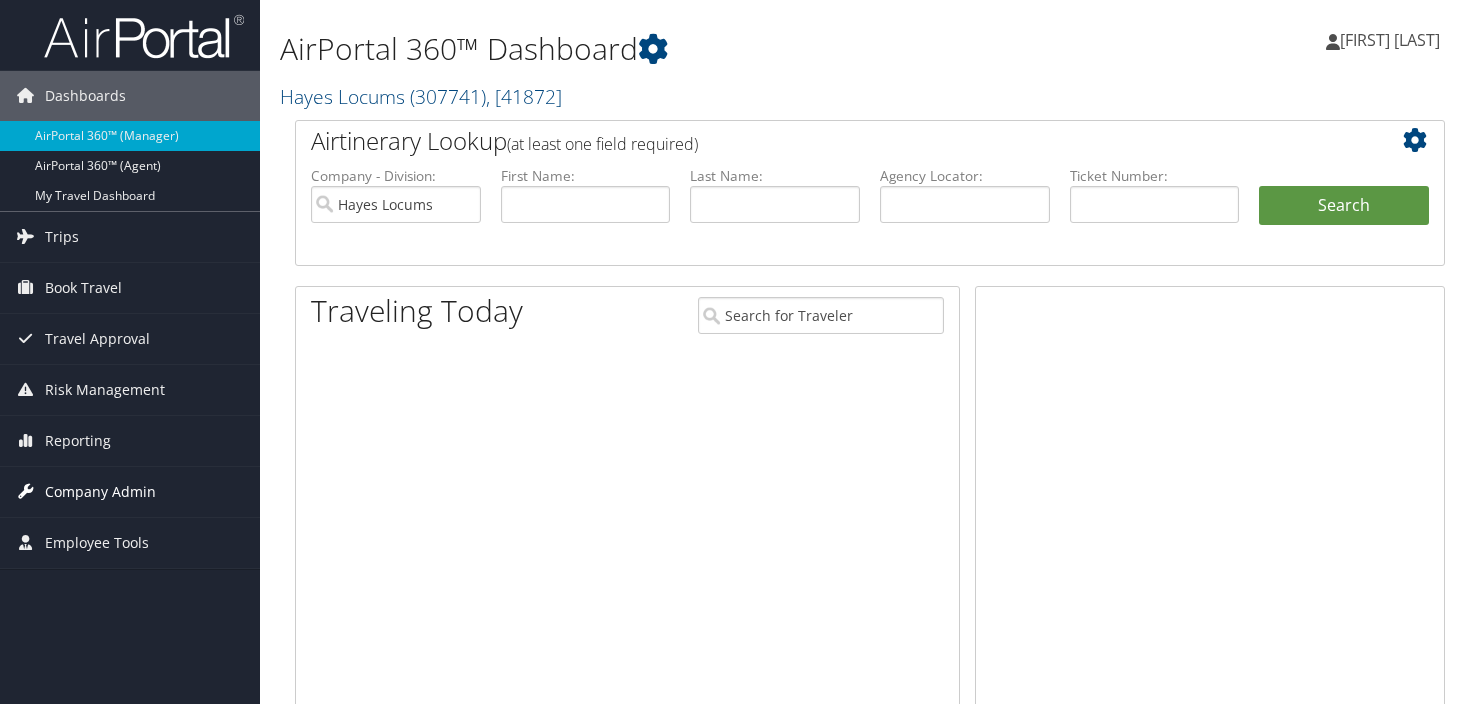 scroll, scrollTop: 0, scrollLeft: 0, axis: both 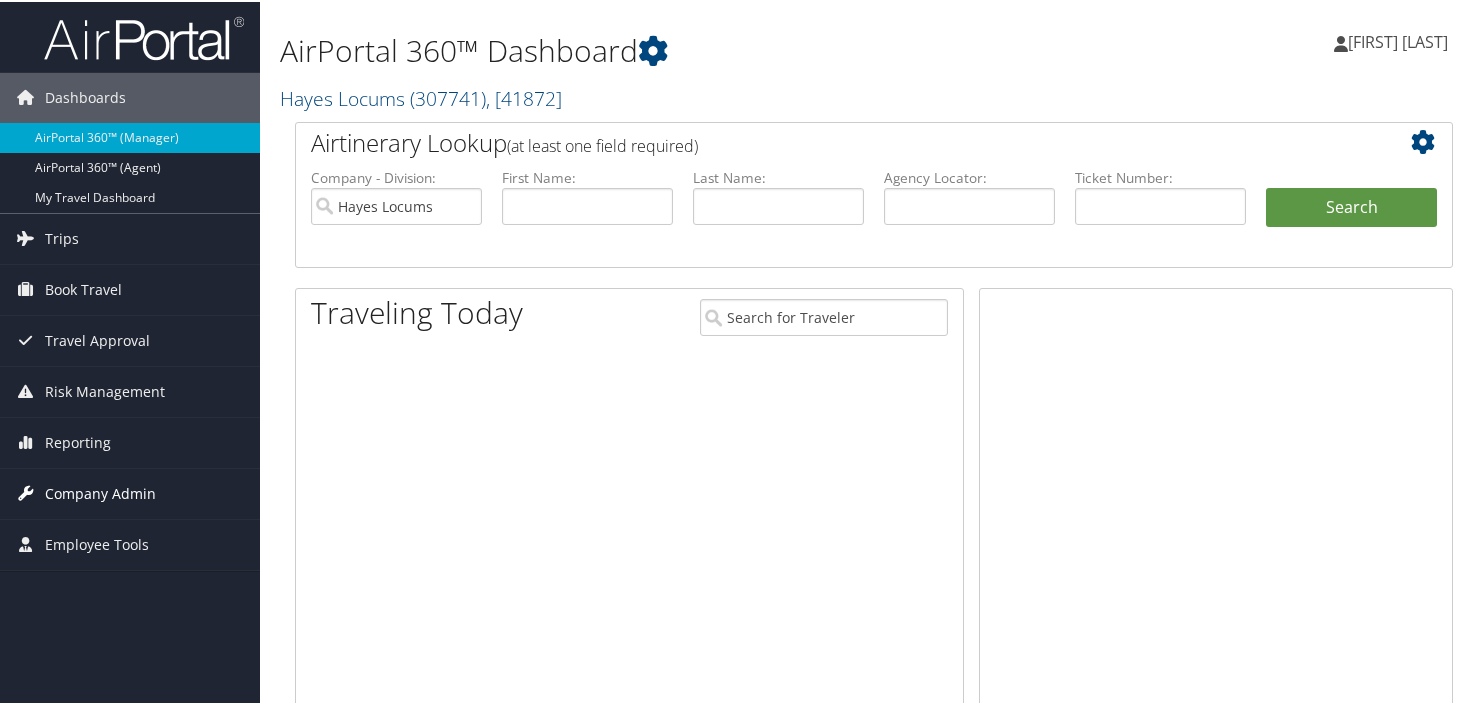 click on "Company Admin" at bounding box center [100, 492] 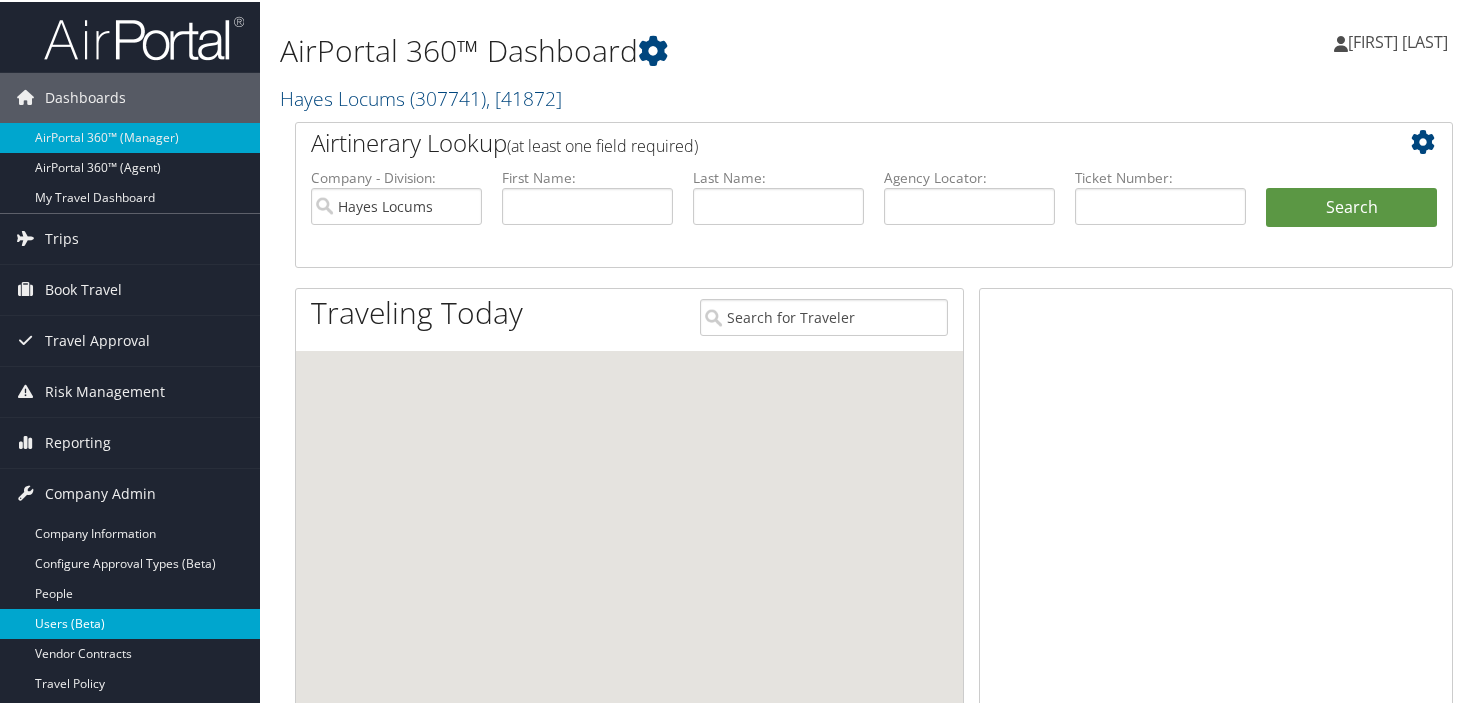 click on "Users (Beta)" at bounding box center (130, 622) 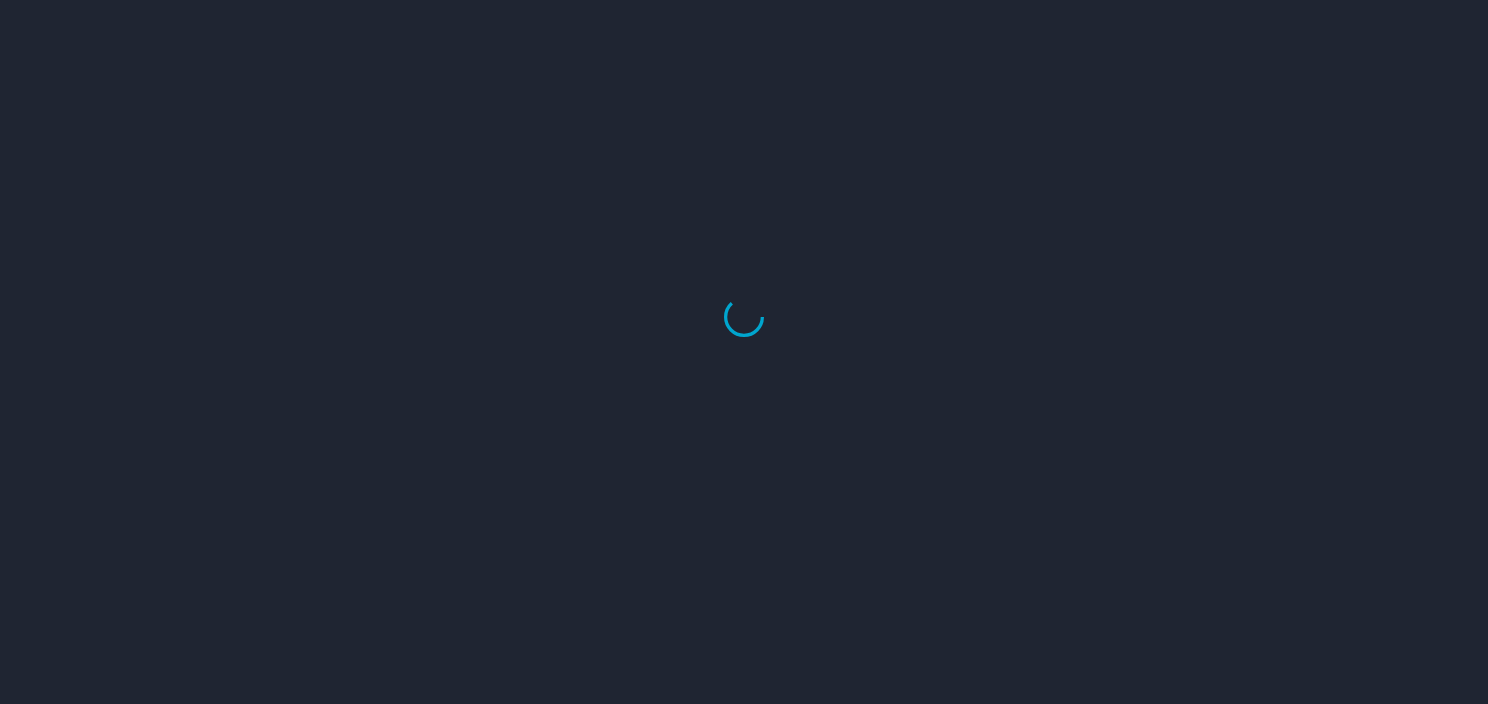 scroll, scrollTop: 0, scrollLeft: 0, axis: both 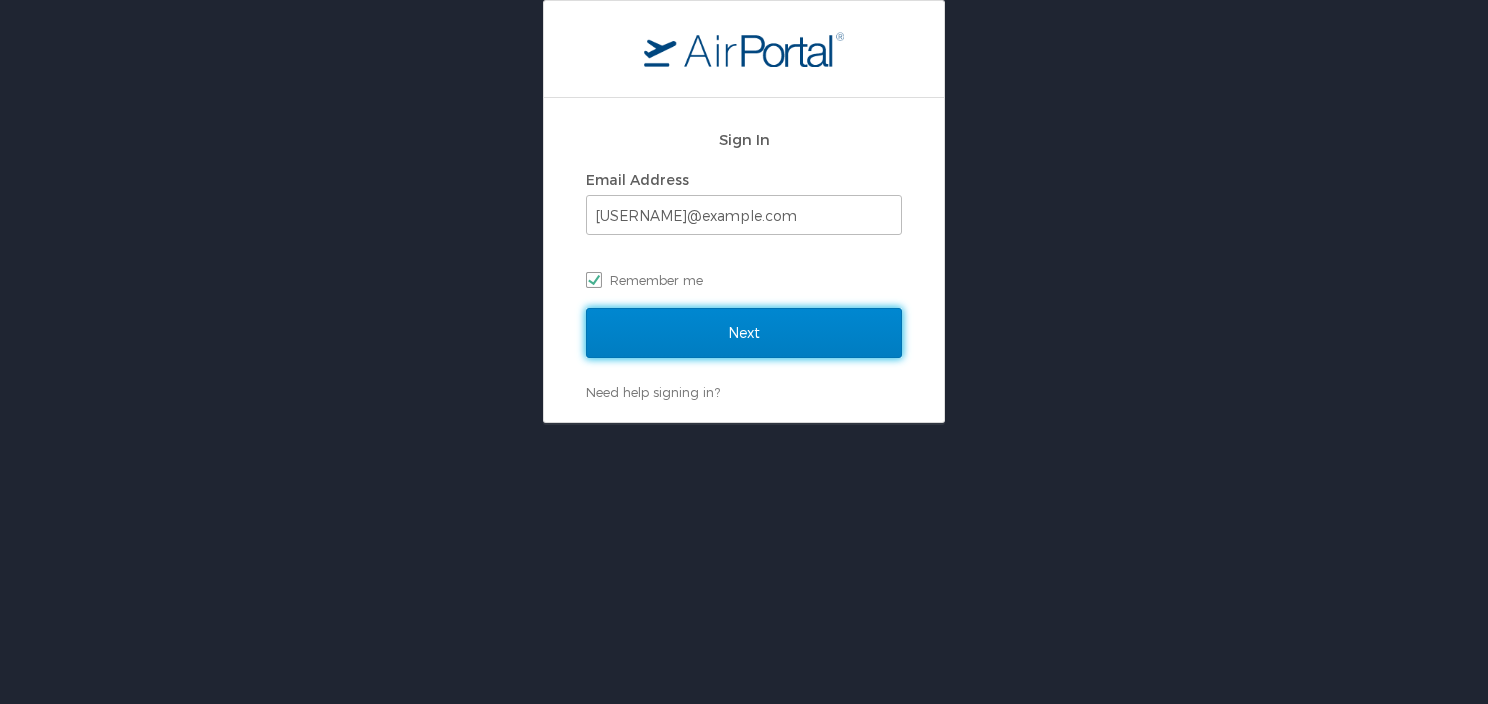 click on "Next" at bounding box center [744, 333] 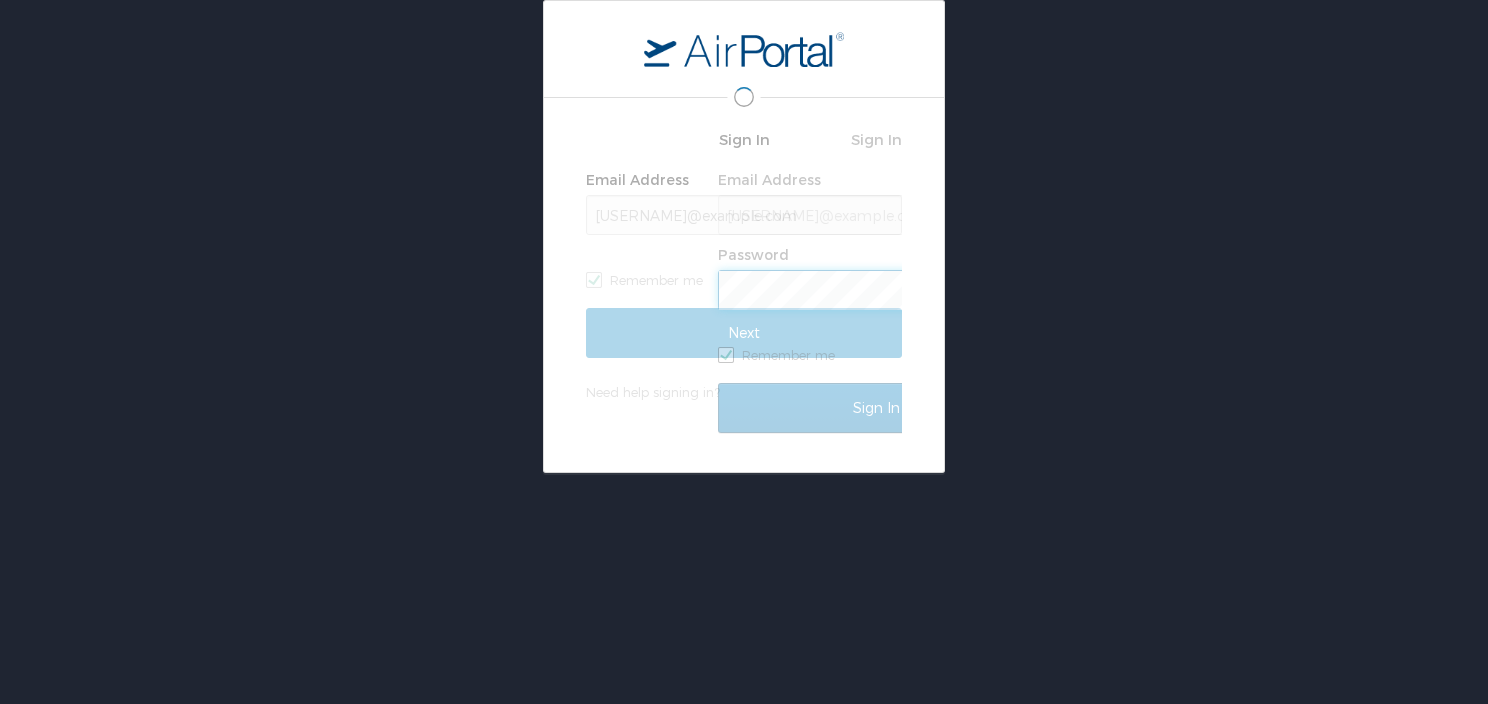 scroll, scrollTop: 0, scrollLeft: 0, axis: both 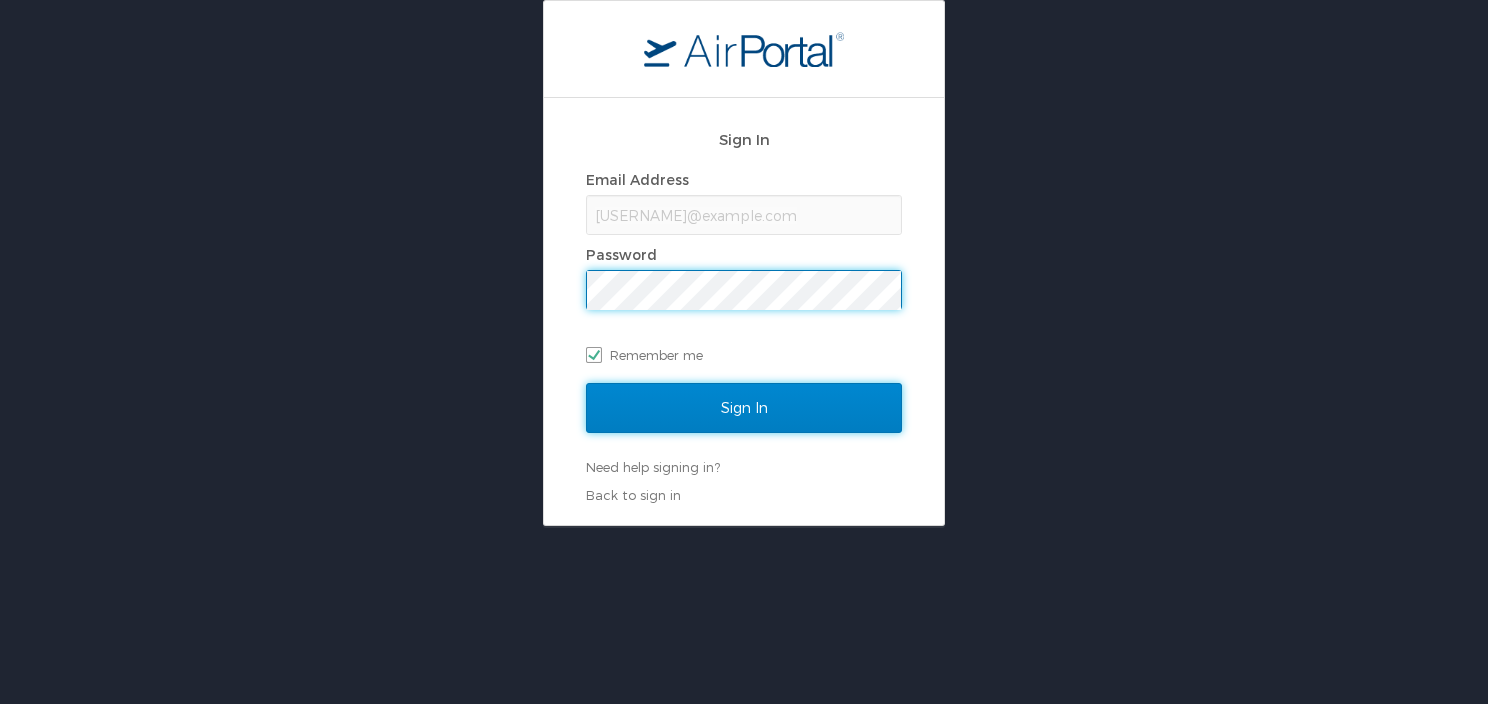 click on "Sign In" at bounding box center [744, 408] 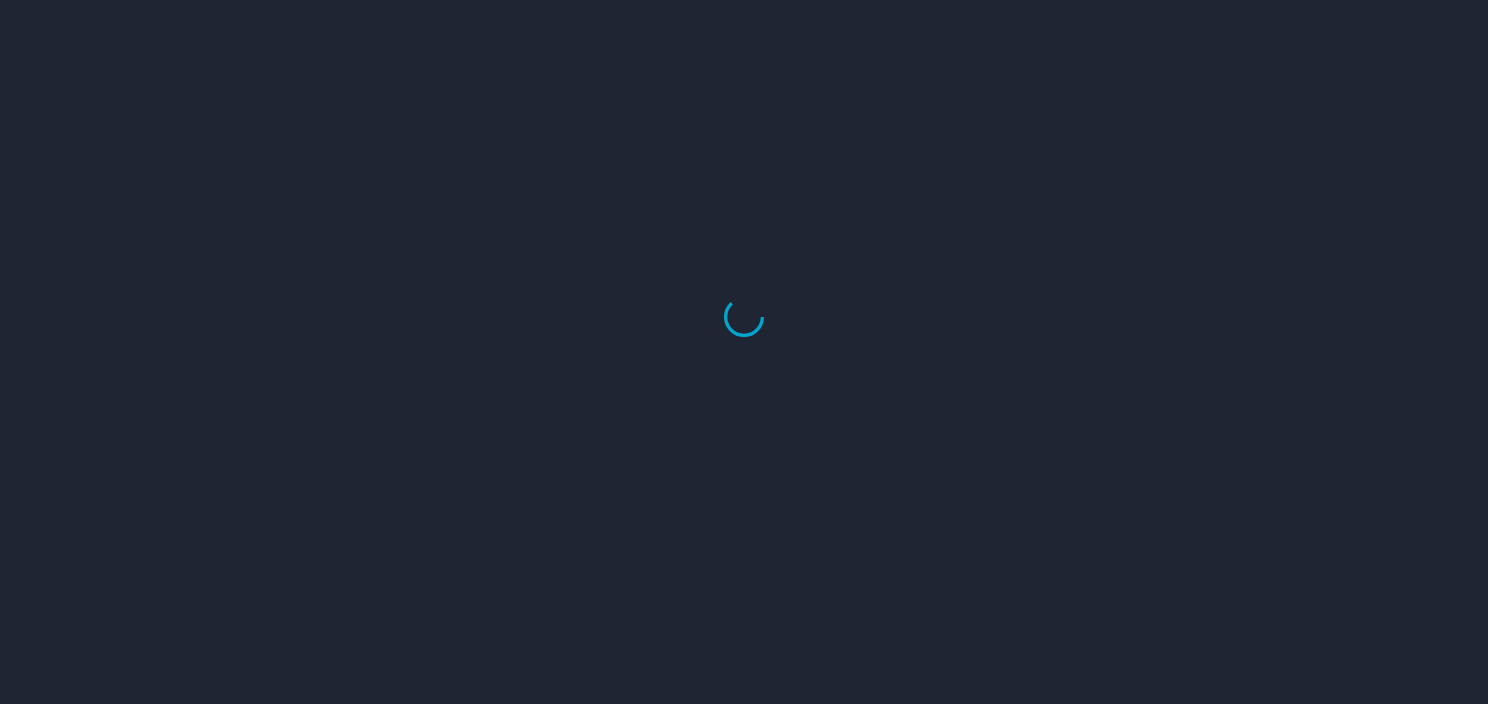scroll, scrollTop: 0, scrollLeft: 0, axis: both 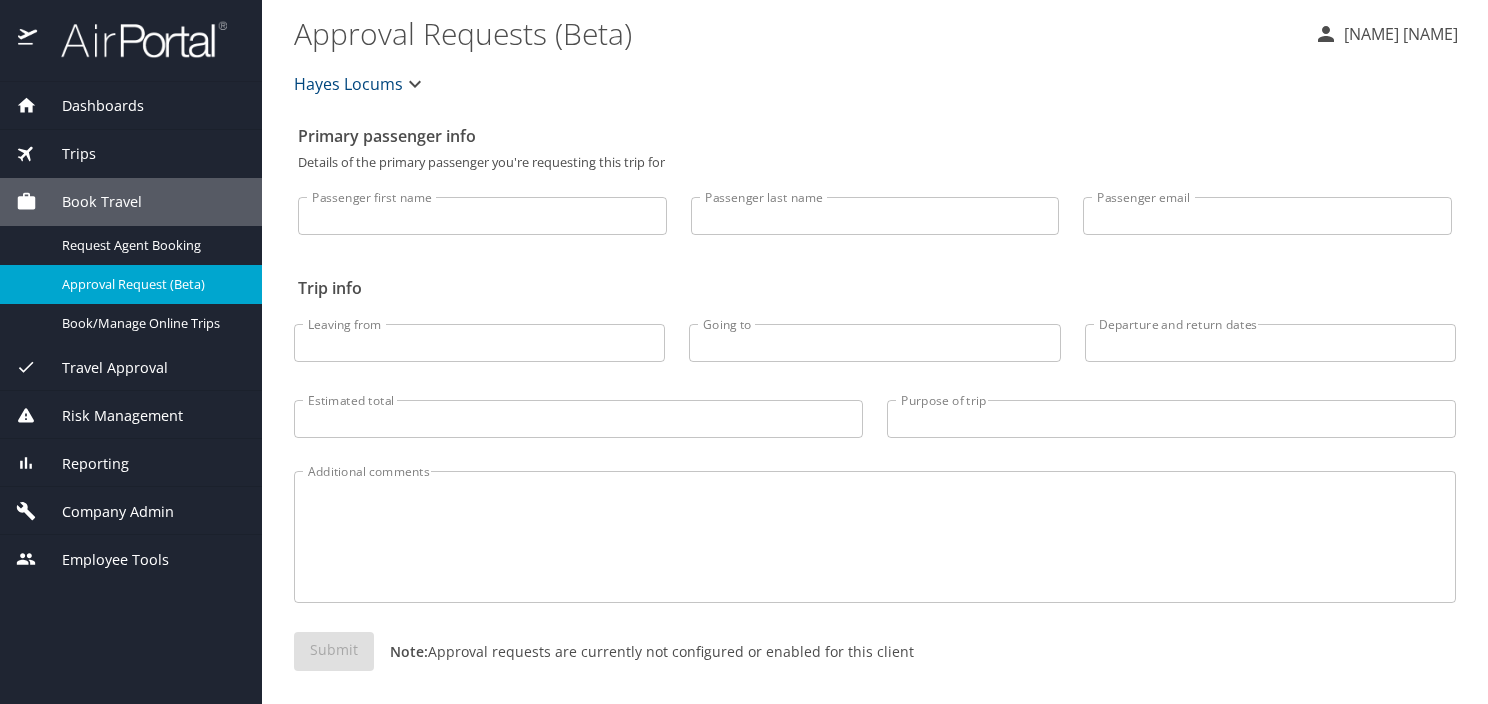 click on "Company Admin" at bounding box center (105, 512) 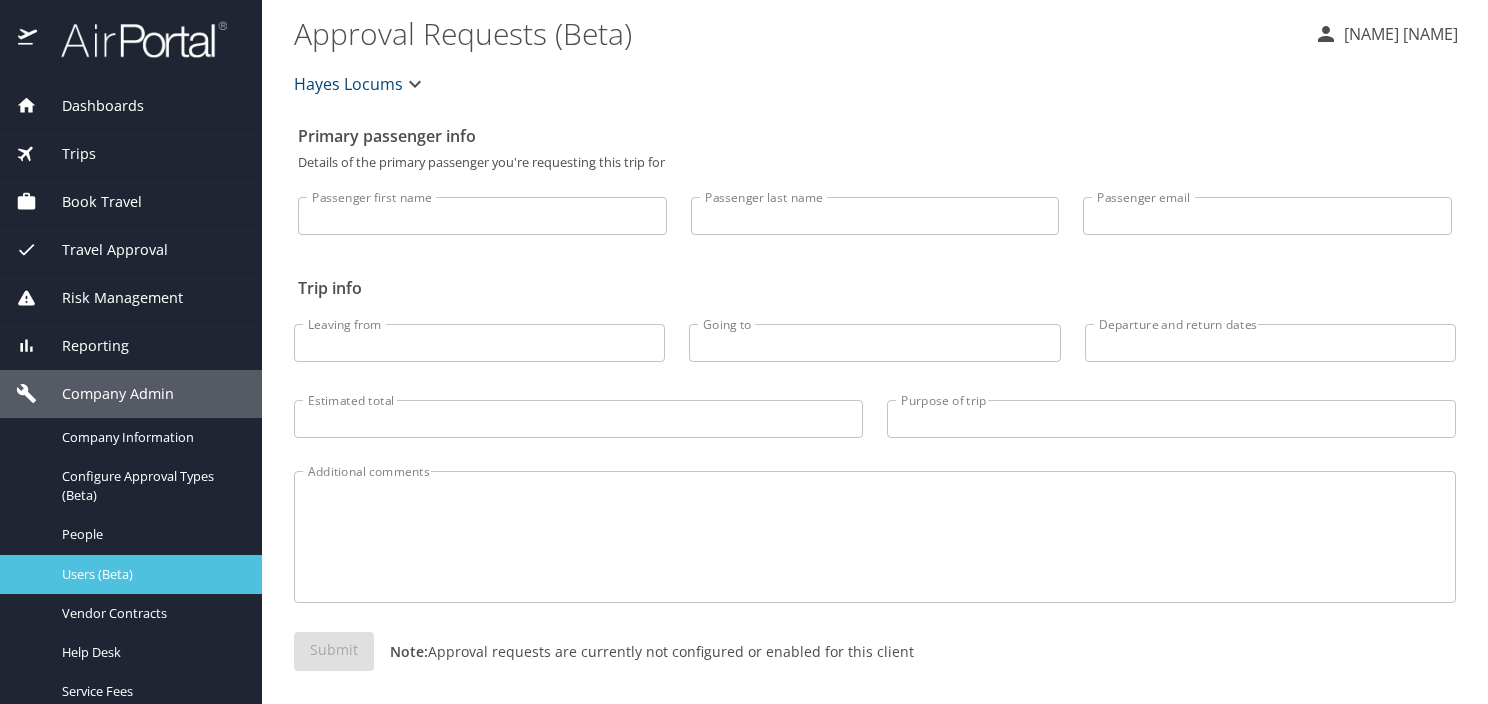 click on "Users (Beta)" at bounding box center (150, 574) 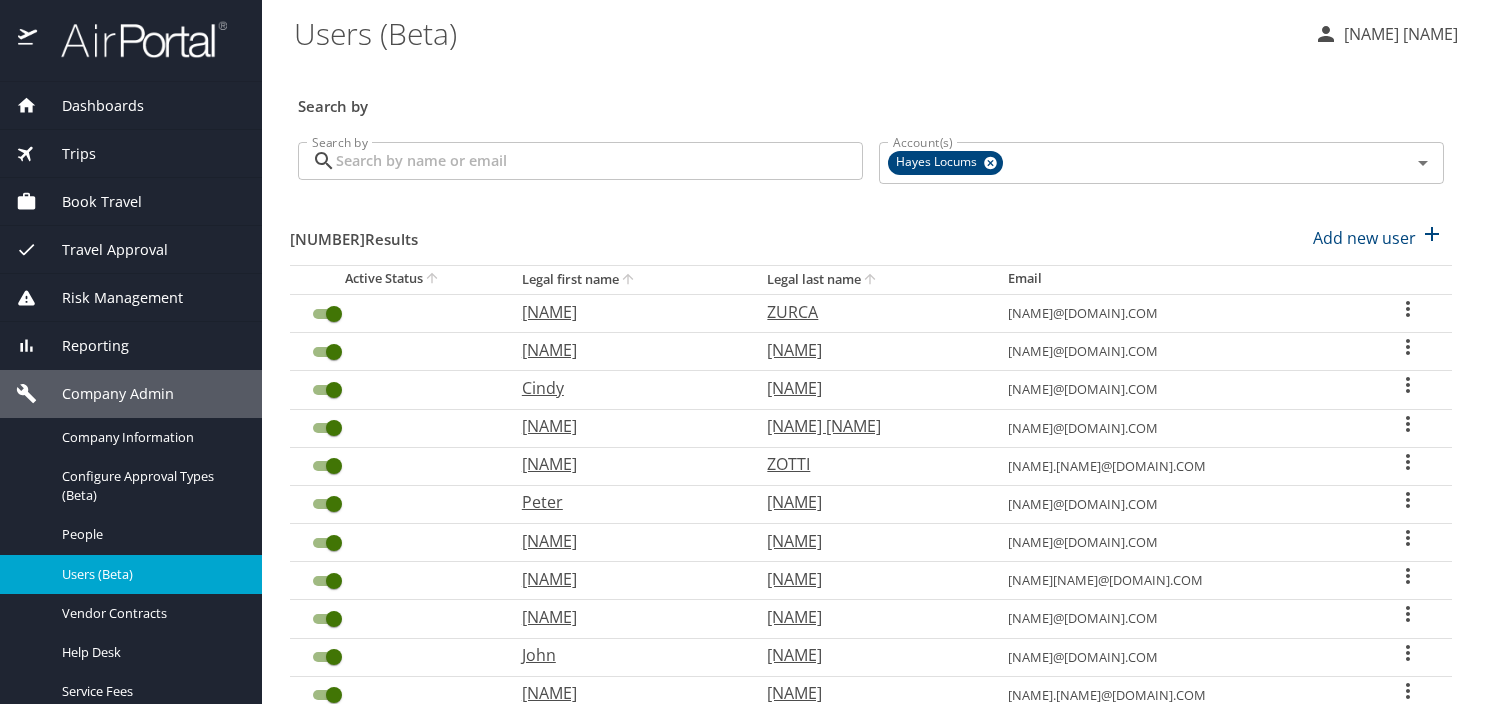 click on "Search by" at bounding box center [599, 161] 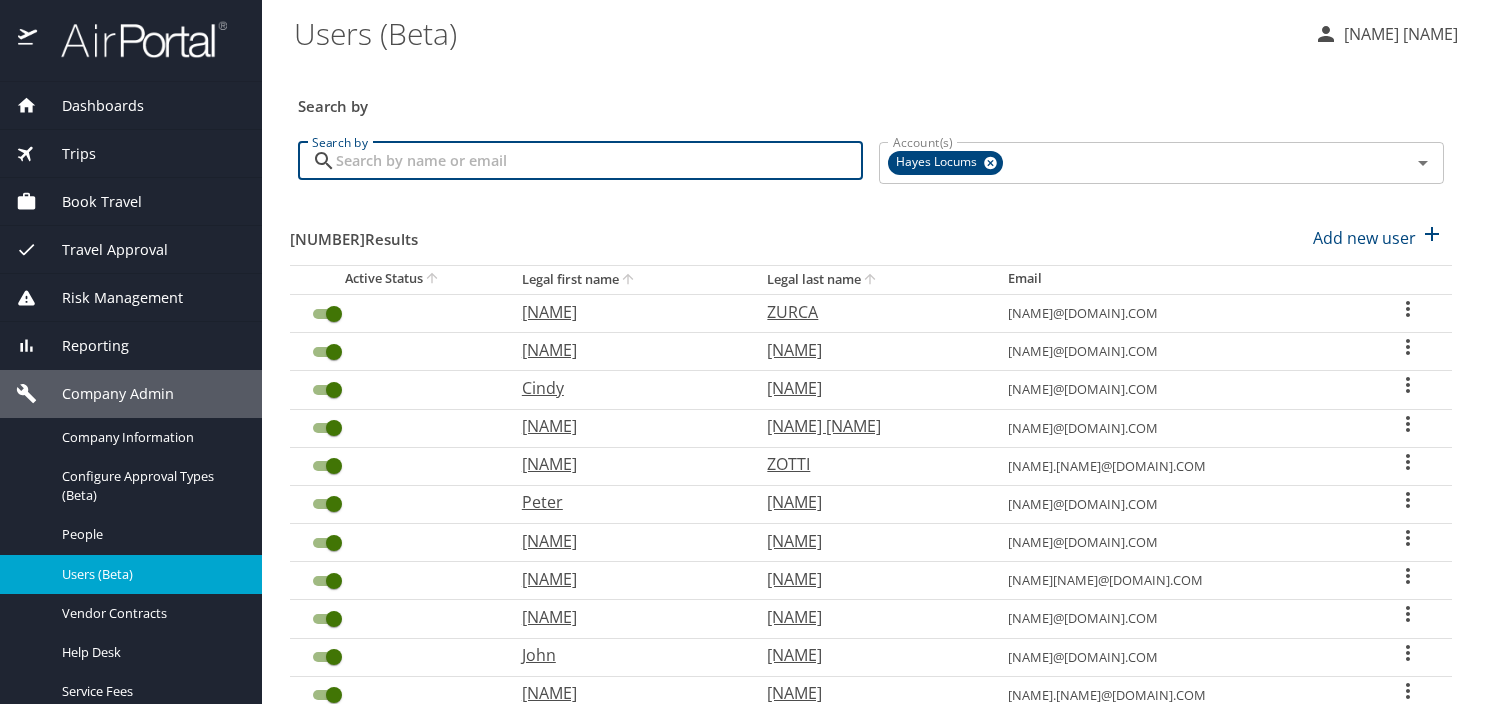 click on "Search by" at bounding box center [599, 161] 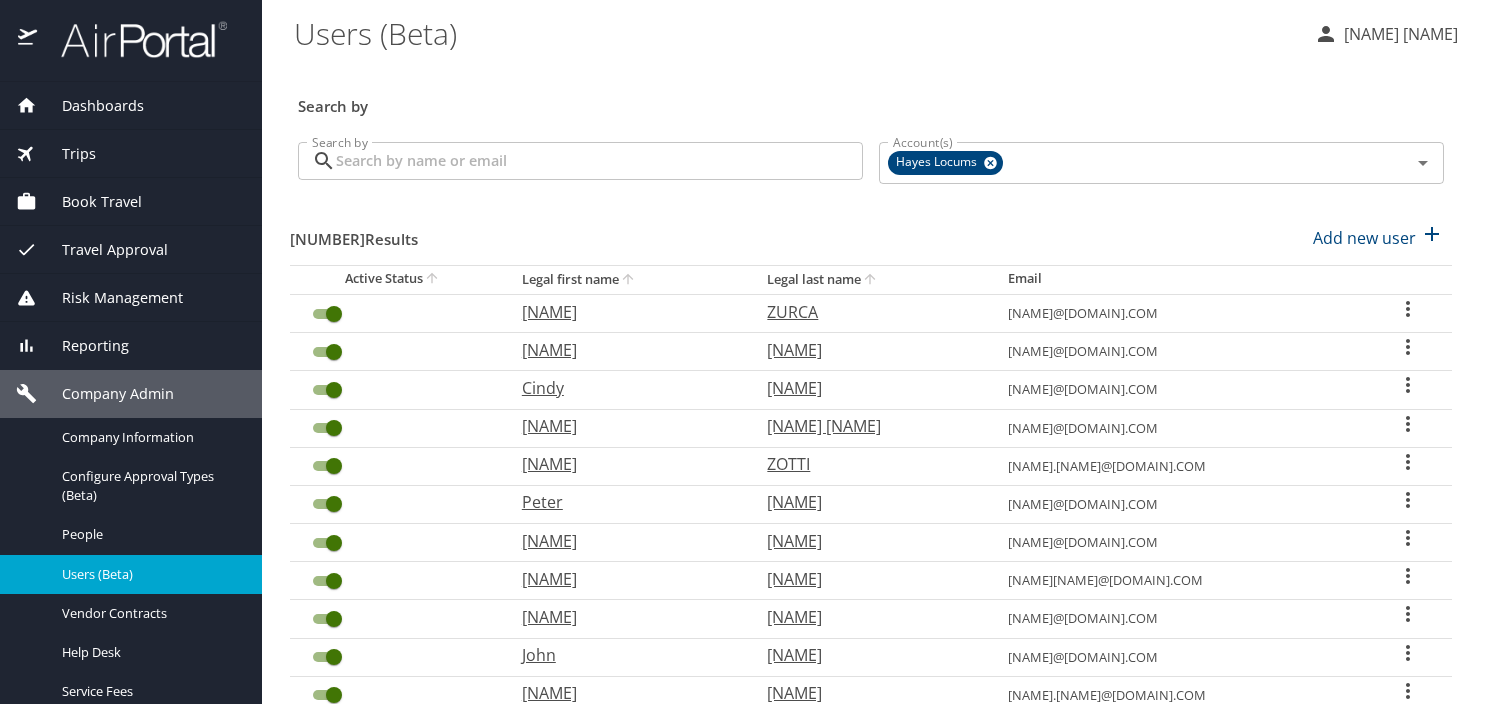 click on "Search by" at bounding box center [599, 161] 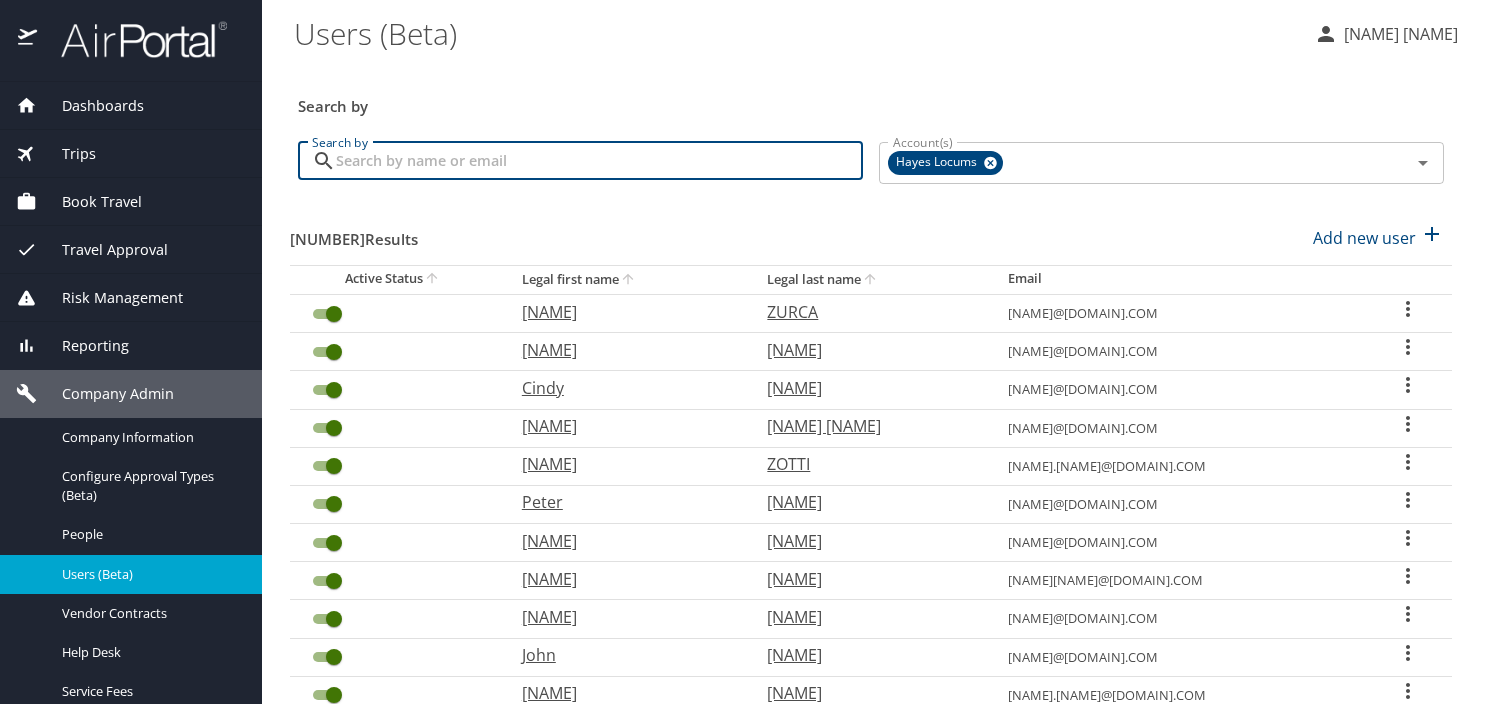 paste on "[NAME] [NAME] [NAME]" 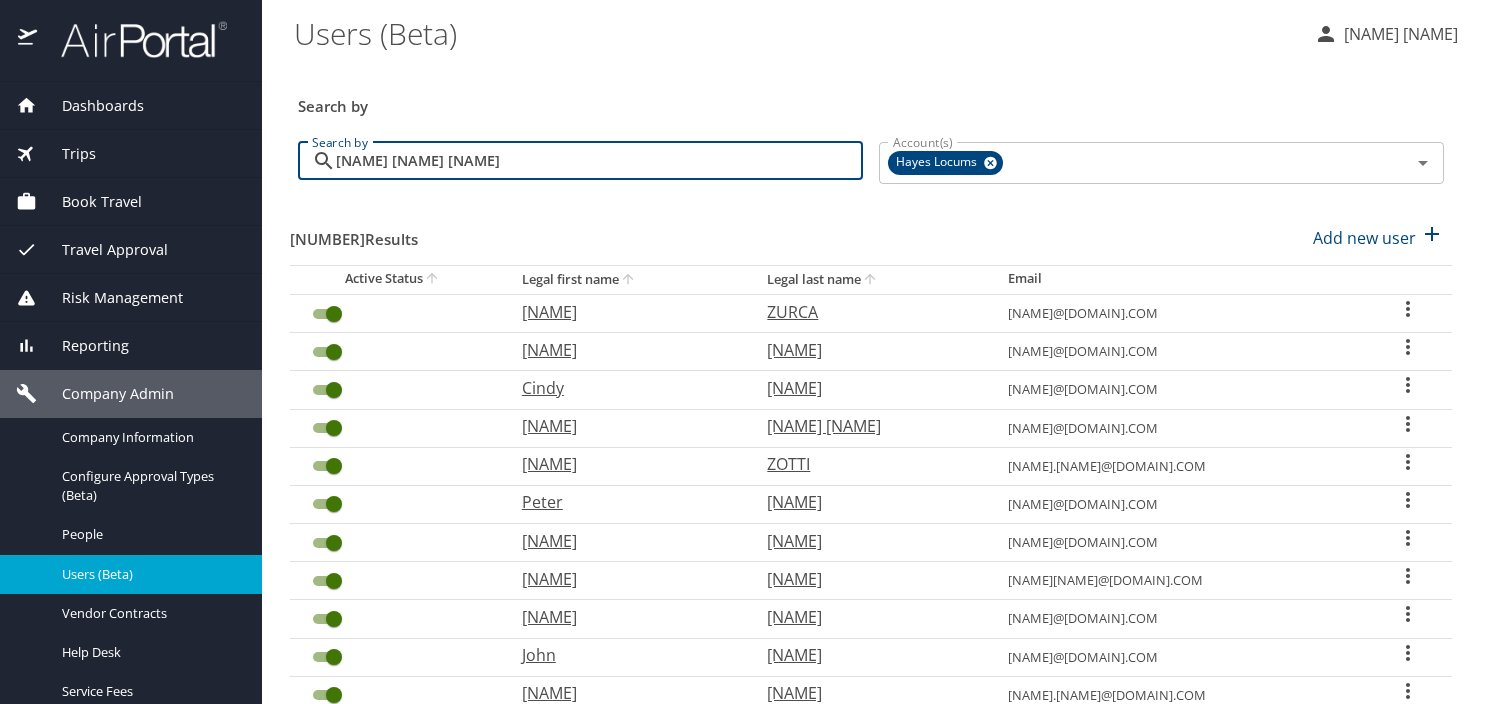 type on "[NAME] [NAME] [NAME]" 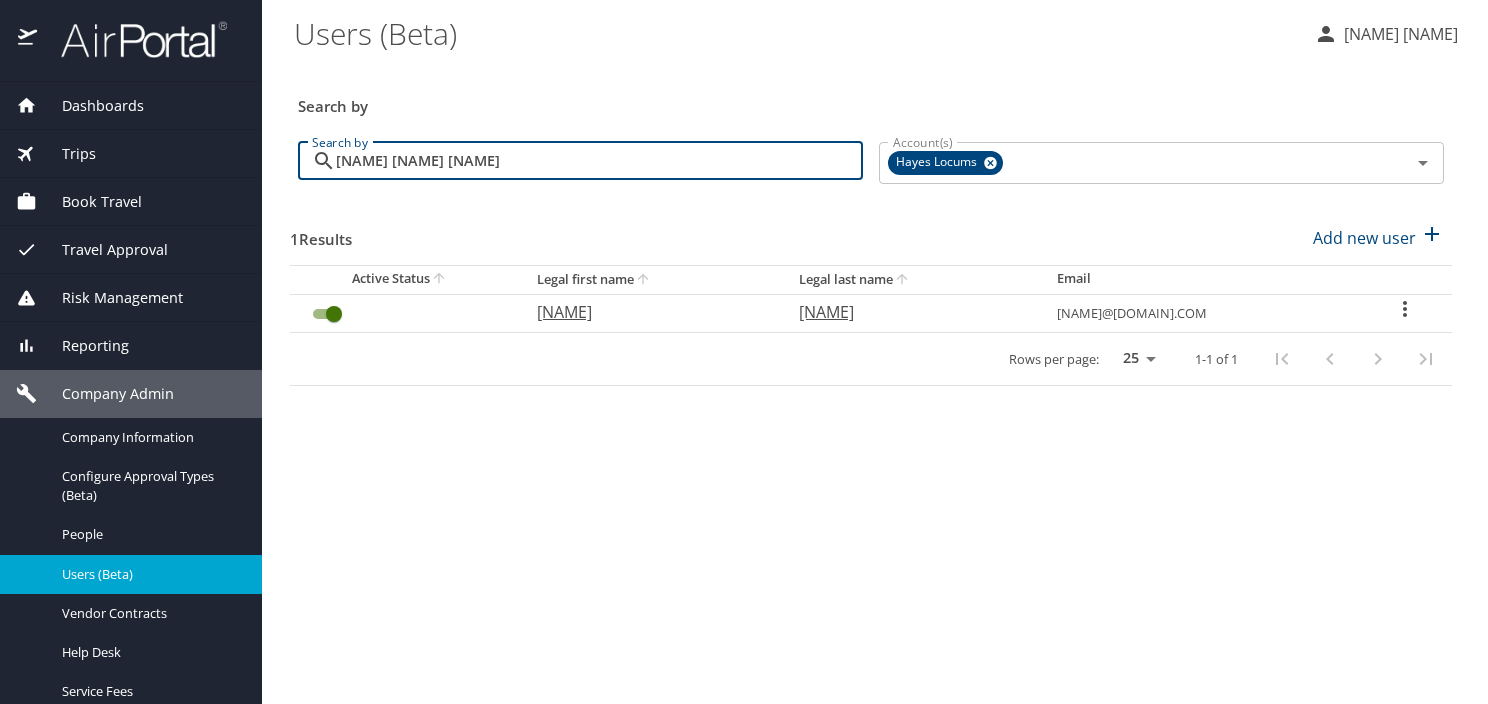 click 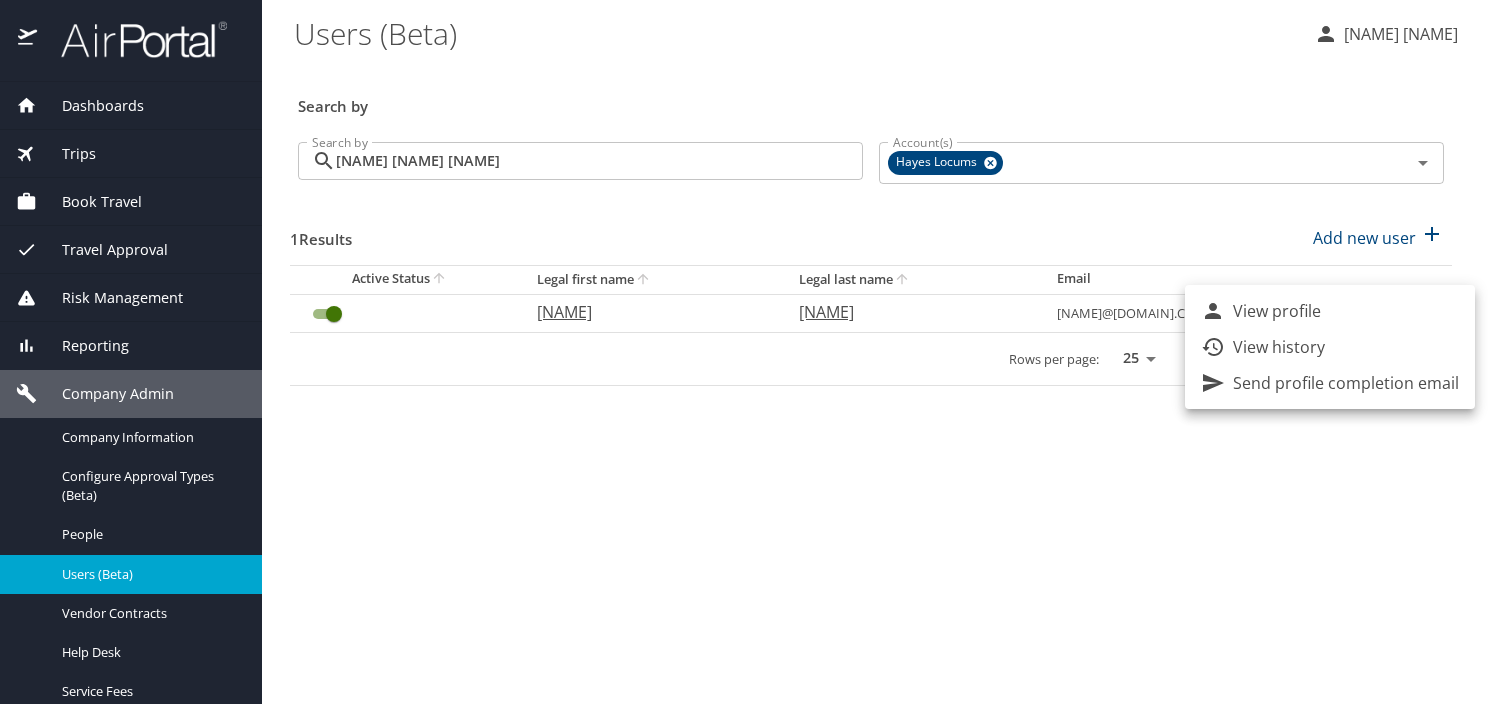 click on "View profile" at bounding box center [1277, 311] 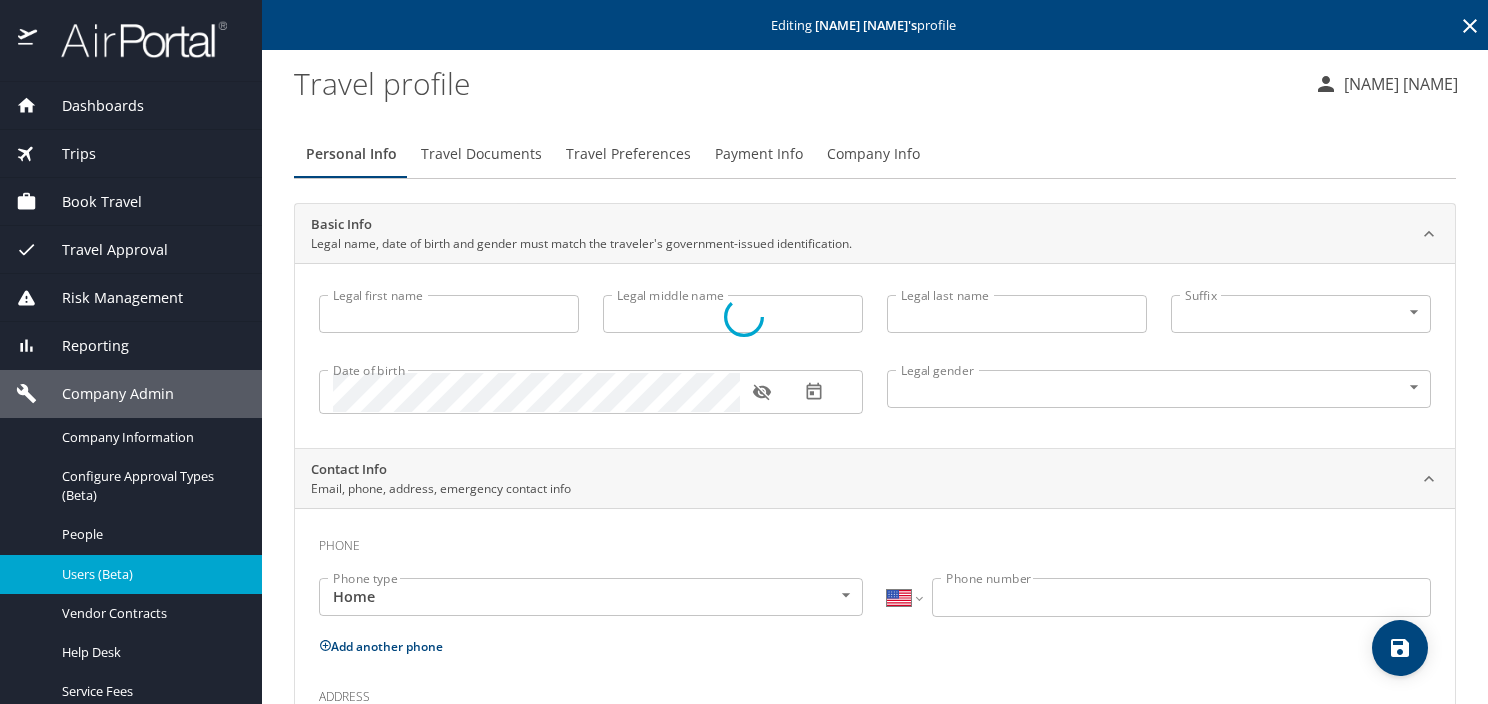 type on "[NAME]" 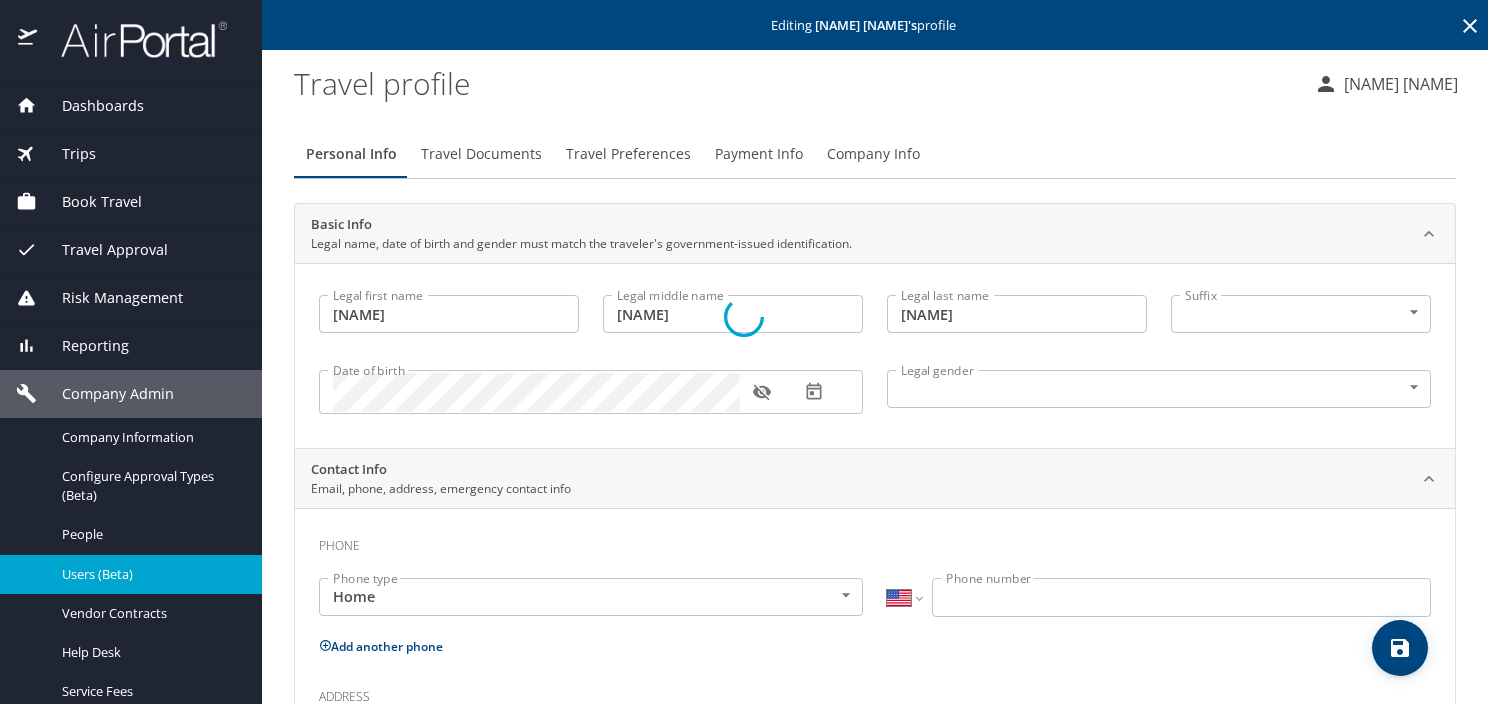 select on "US" 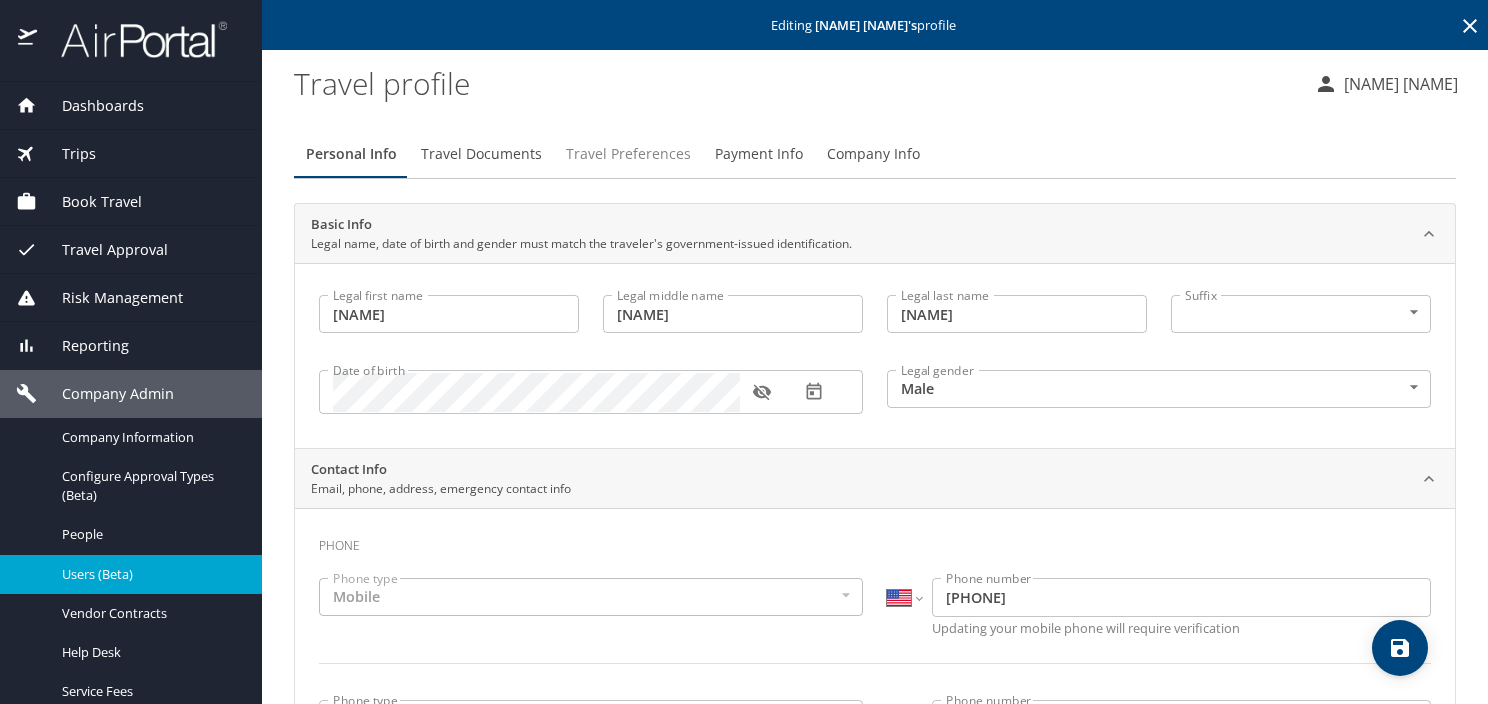 click on "Travel Preferences" at bounding box center [628, 154] 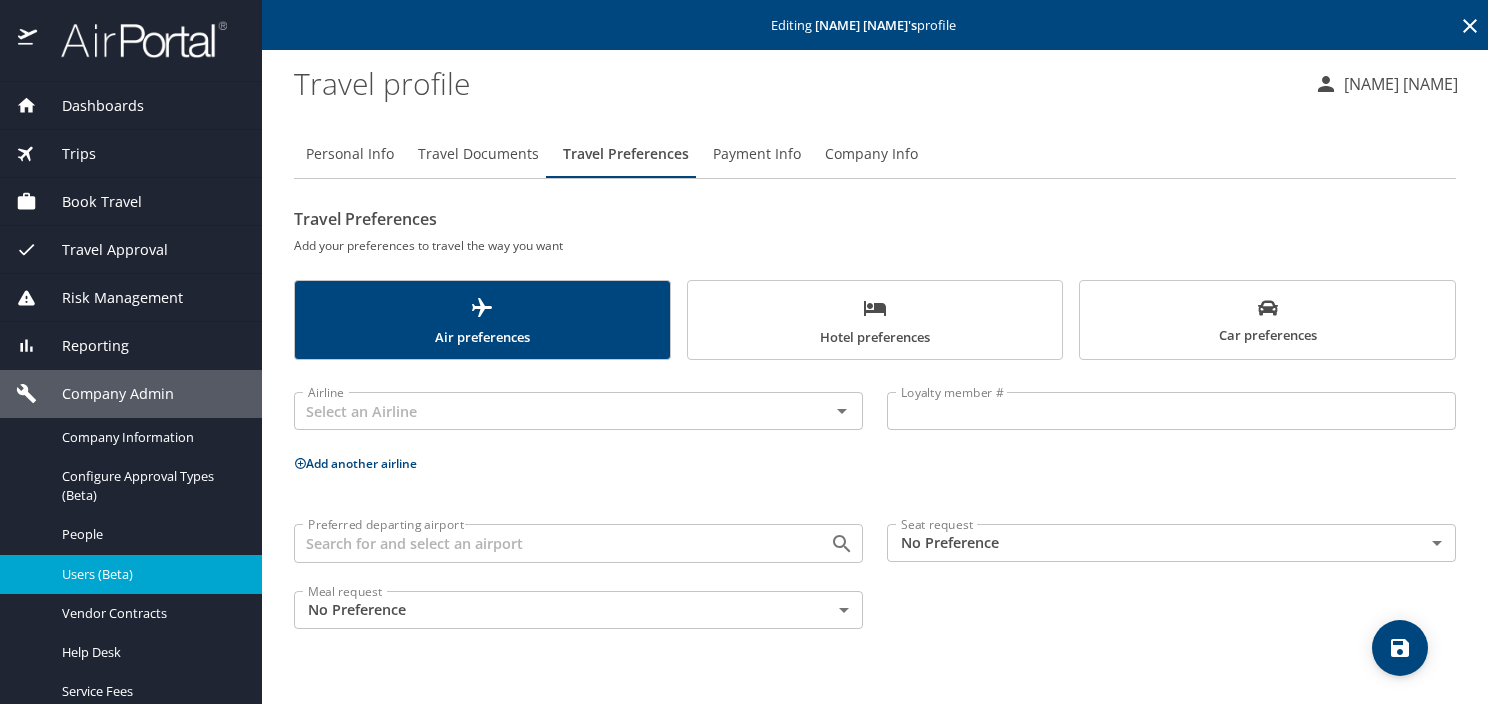 click on "Personal Info" at bounding box center [350, 154] 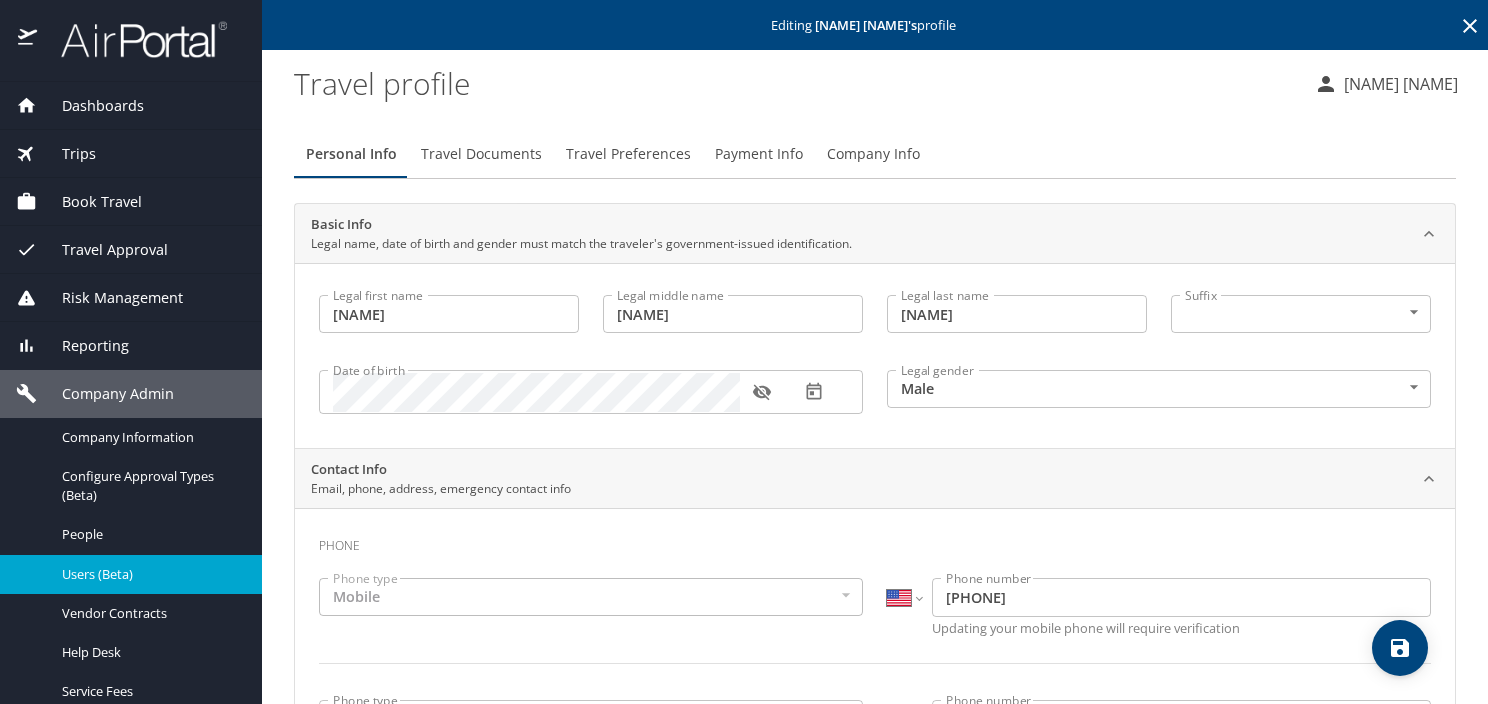 click on "Travel Preferences" at bounding box center (628, 154) 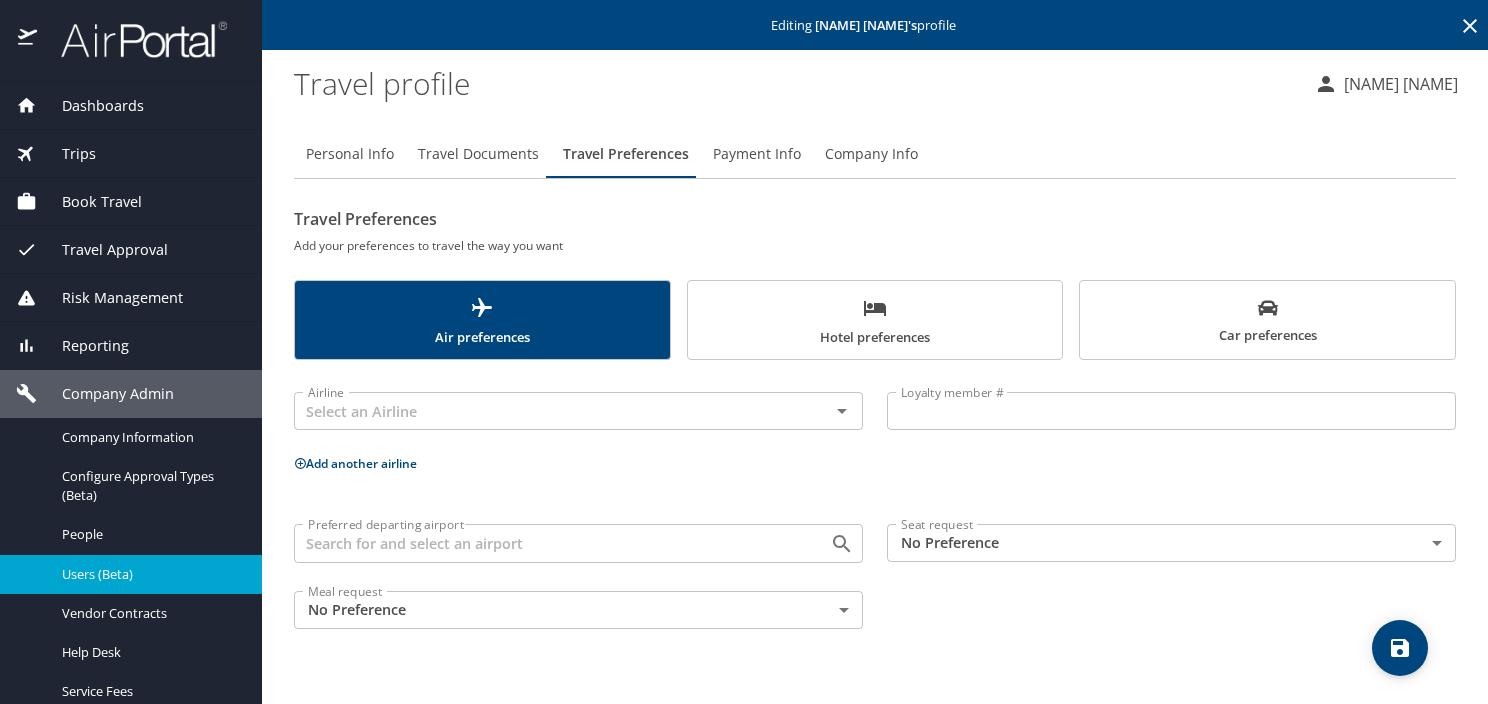 click on "Car preferences" at bounding box center (1267, 322) 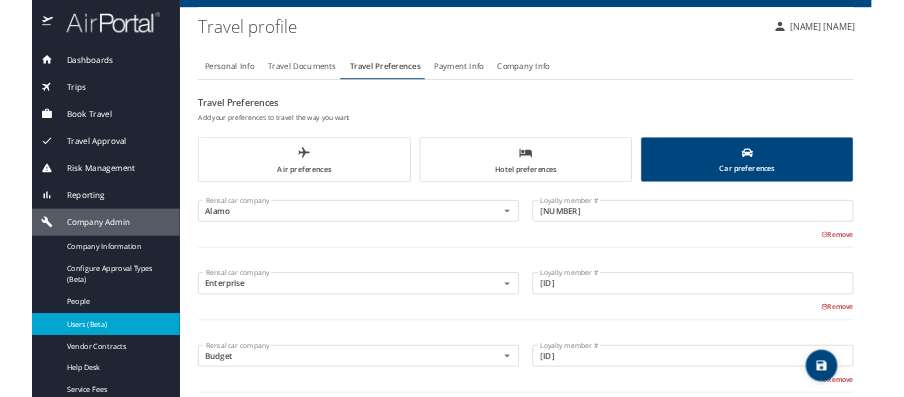 scroll, scrollTop: 0, scrollLeft: 0, axis: both 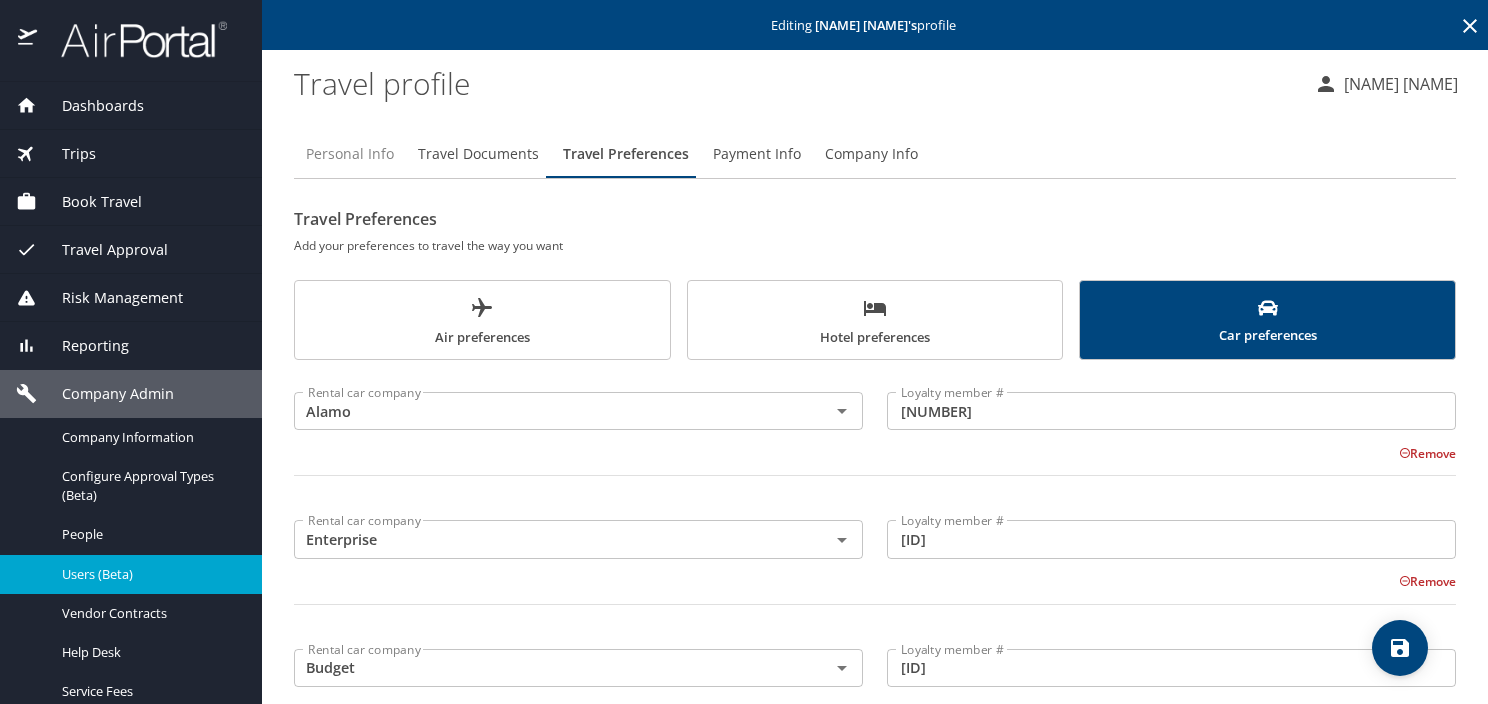 click on "Personal Info" at bounding box center [350, 154] 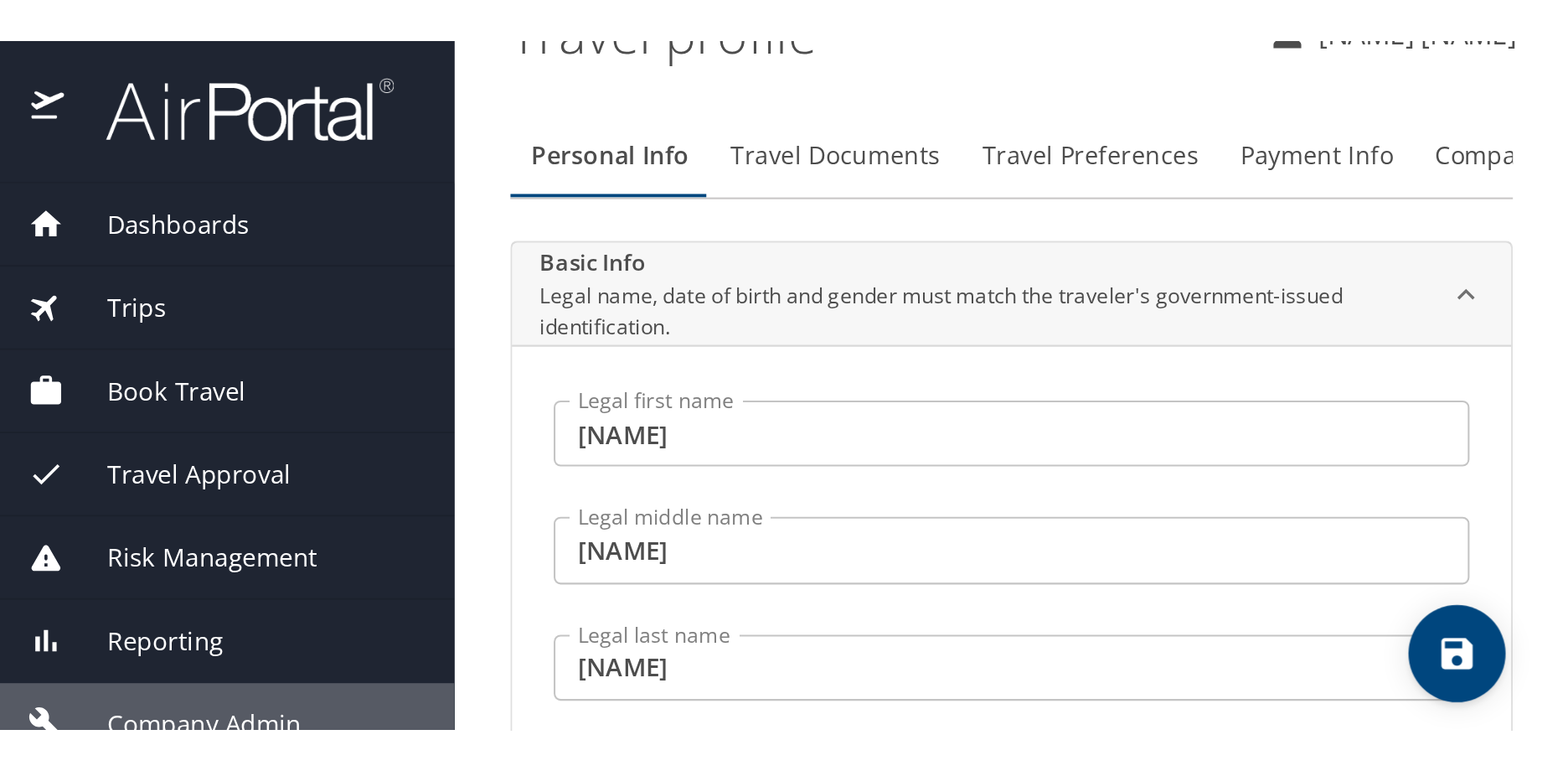 scroll, scrollTop: 168, scrollLeft: 0, axis: vertical 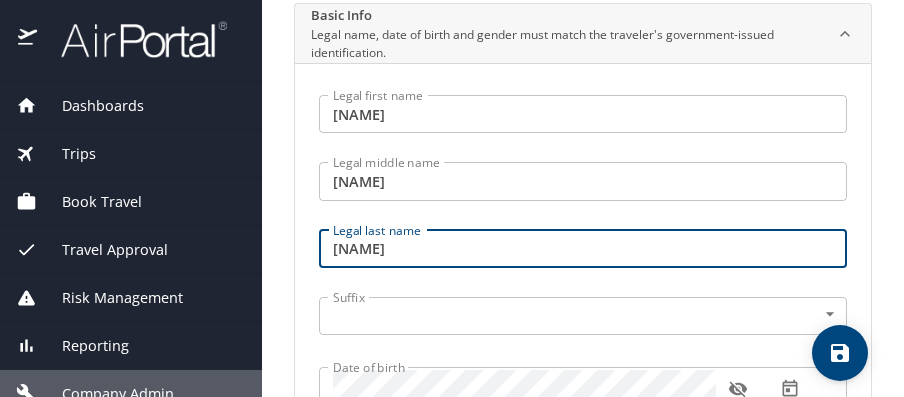 drag, startPoint x: 408, startPoint y: 252, endPoint x: 331, endPoint y: 254, distance: 77.02597 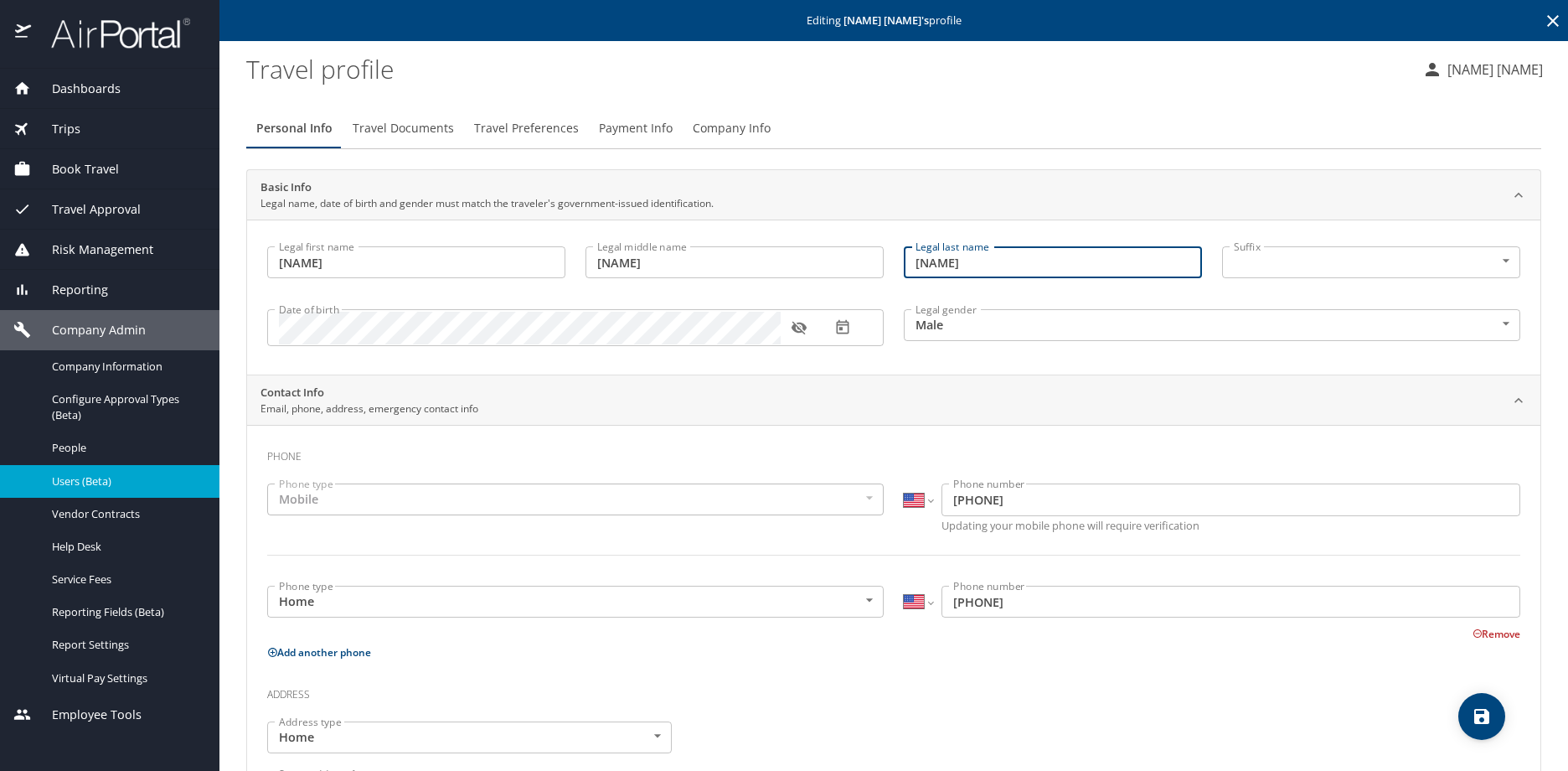 scroll, scrollTop: 0, scrollLeft: 0, axis: both 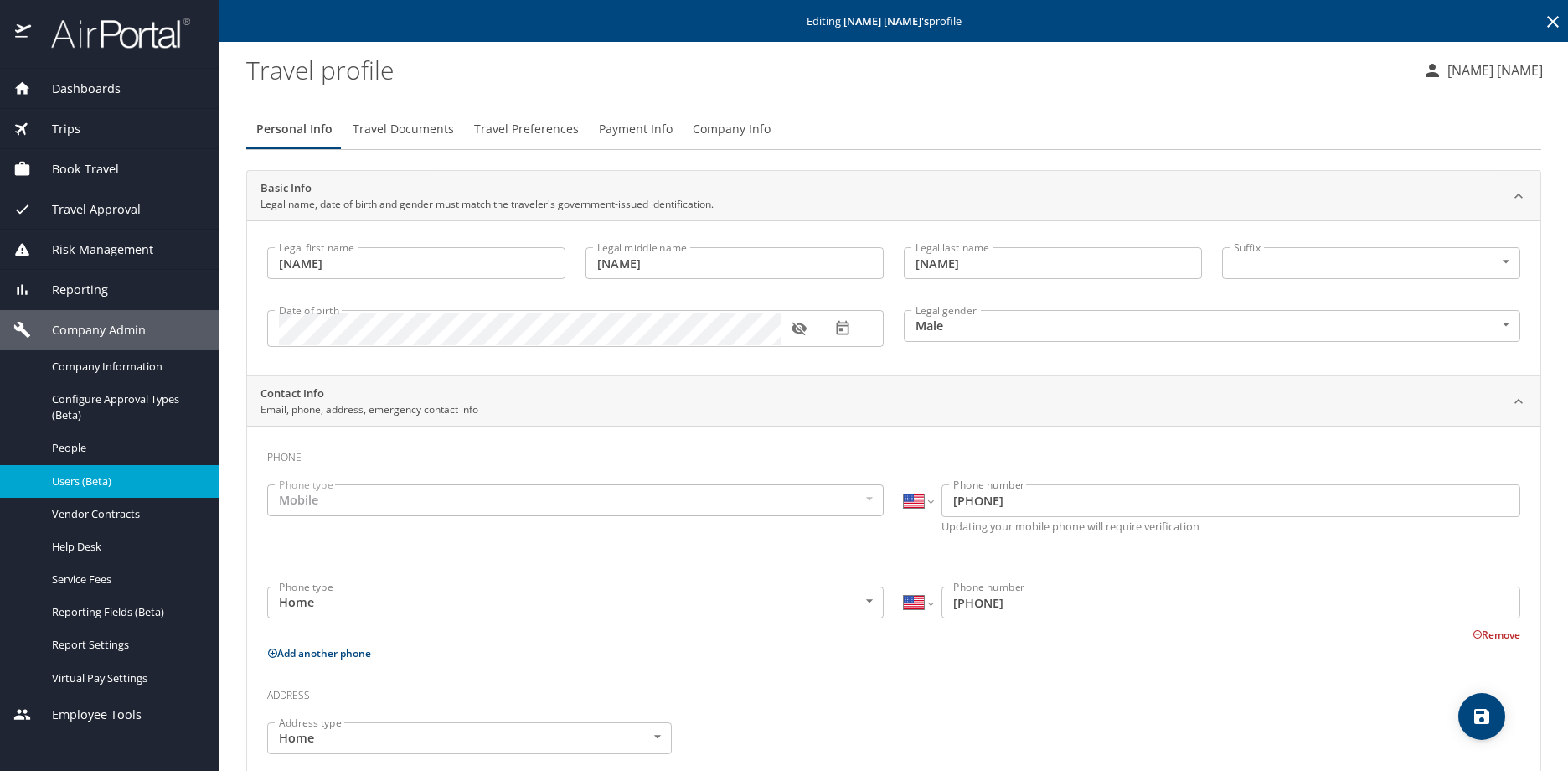 click at bounding box center [575, 351] 